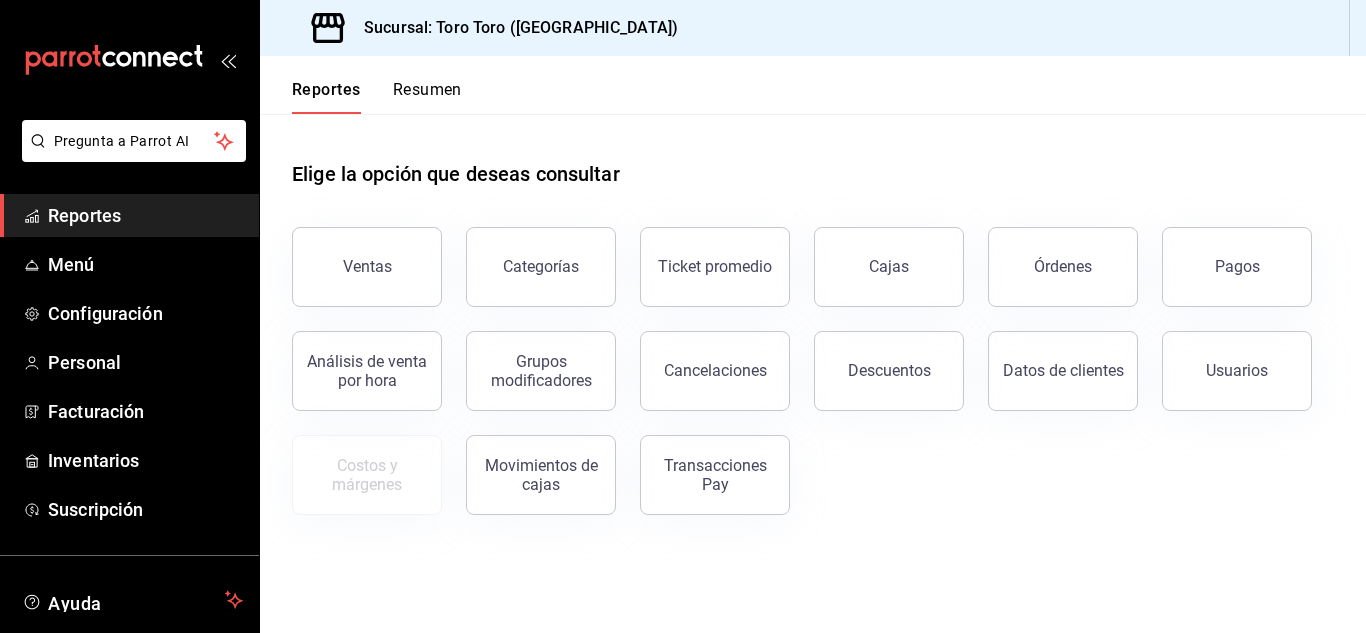scroll, scrollTop: 0, scrollLeft: 0, axis: both 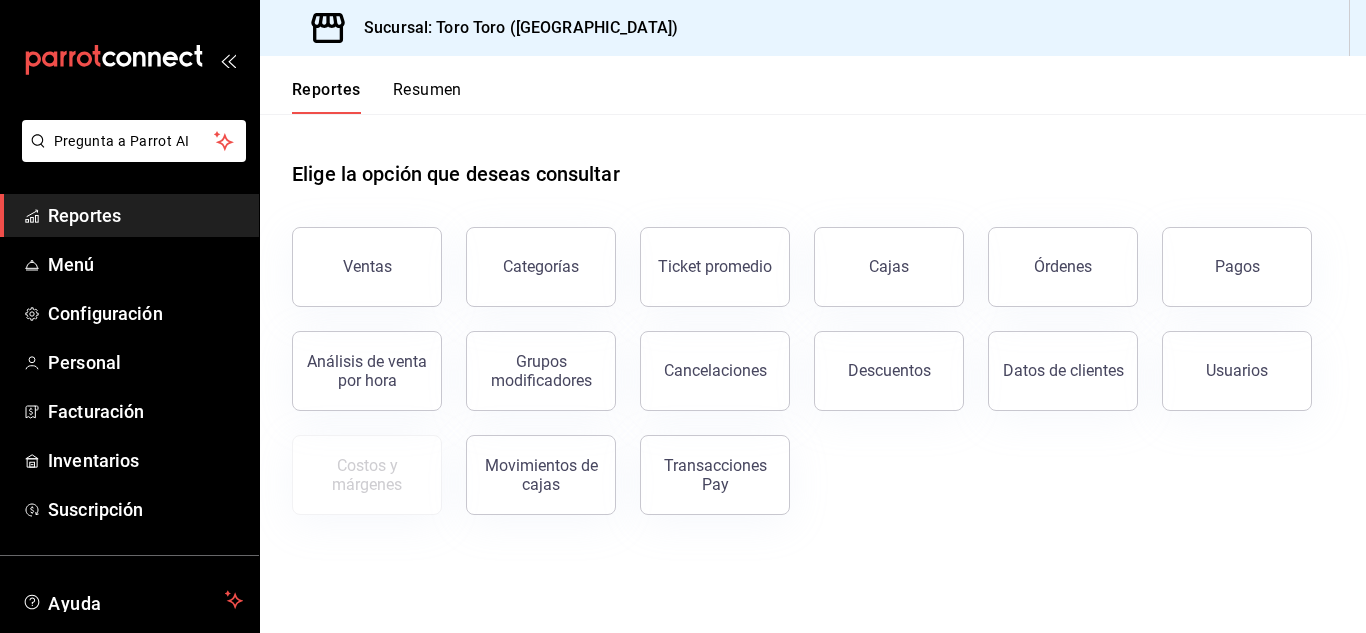 click on "Análisis de venta por hora" at bounding box center [355, 359] 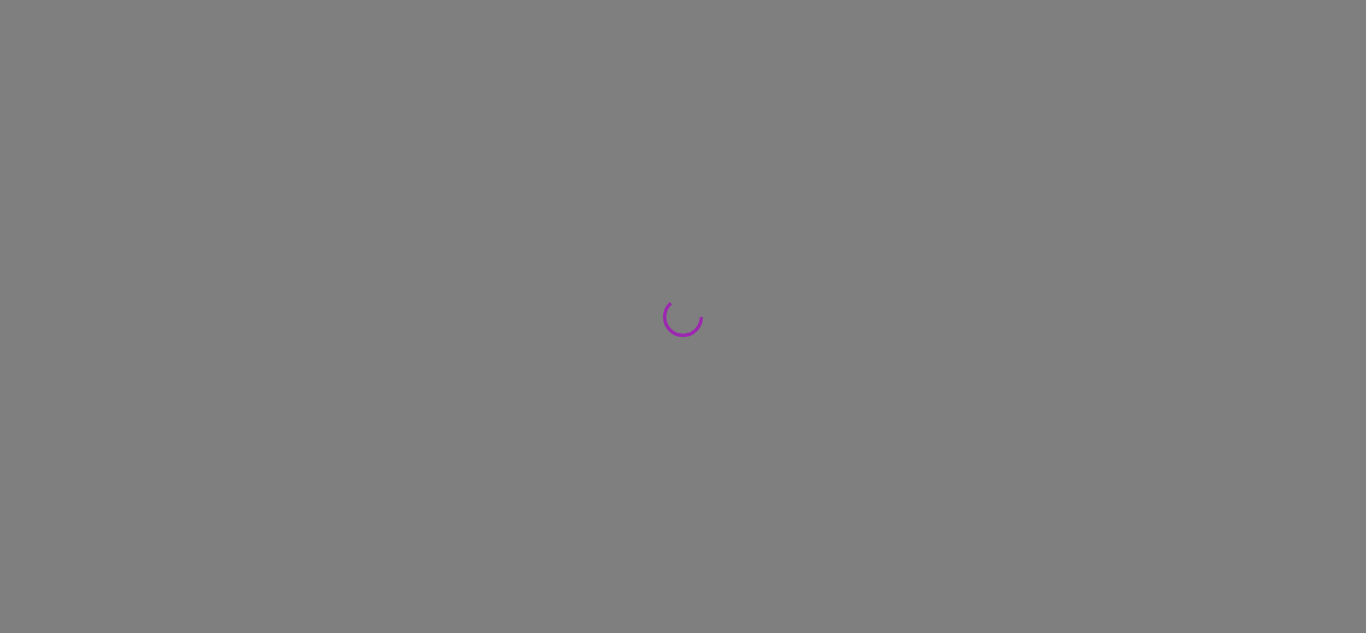 click at bounding box center (683, 316) 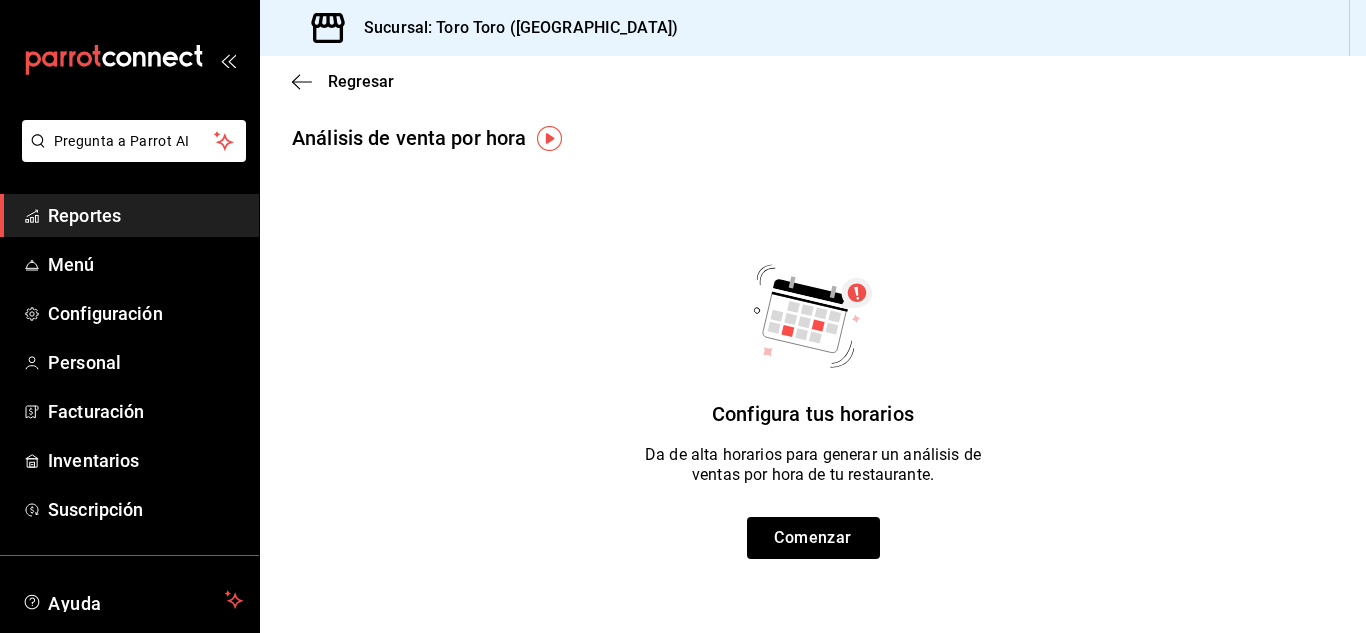 click on "Regresar" at bounding box center (813, 81) 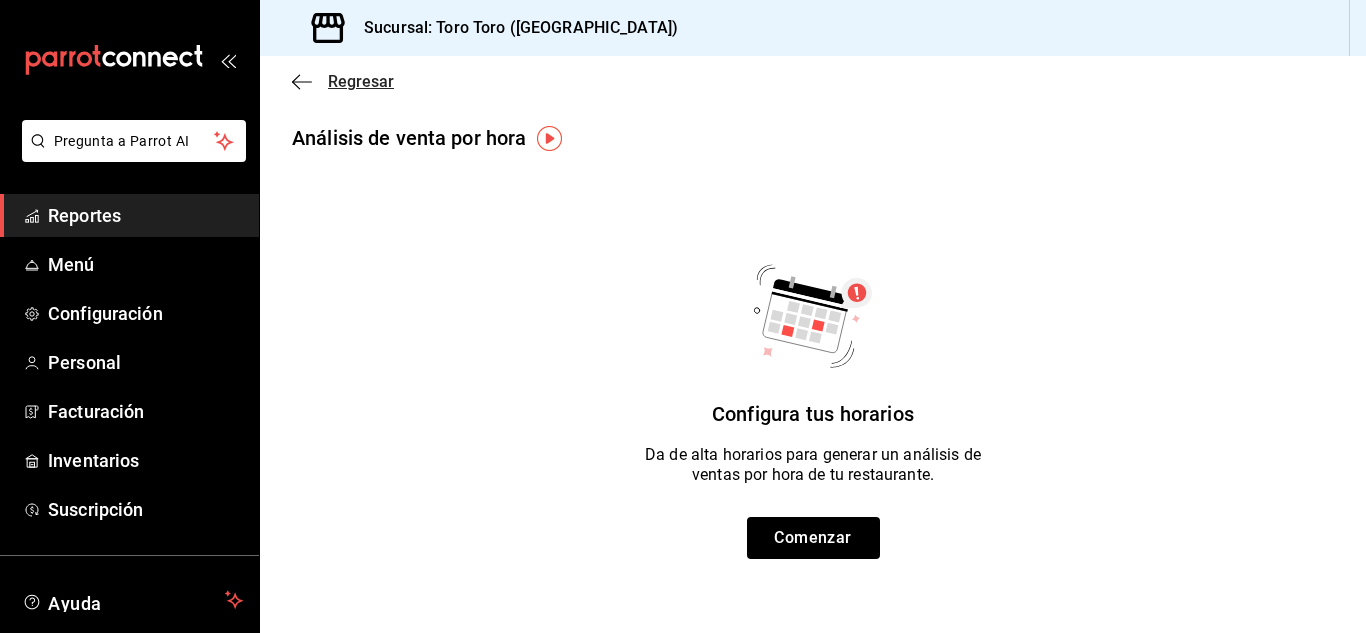click on "Regresar" at bounding box center [361, 81] 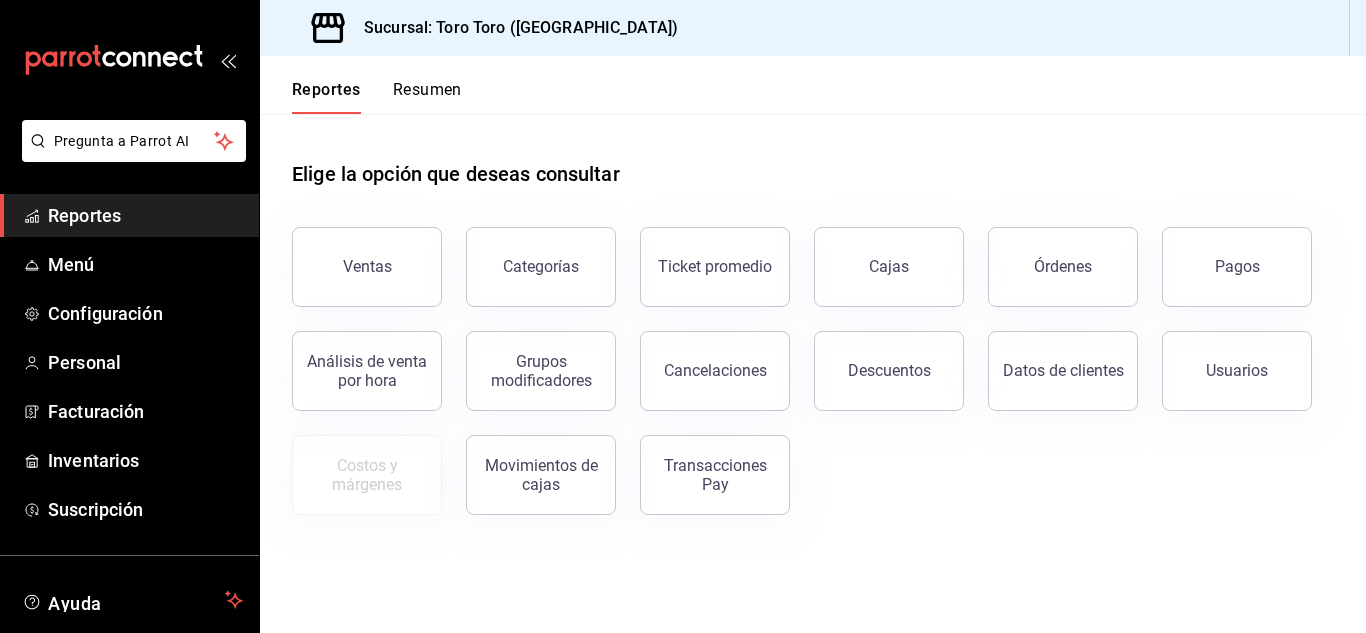 click on "Ventas" at bounding box center [367, 267] 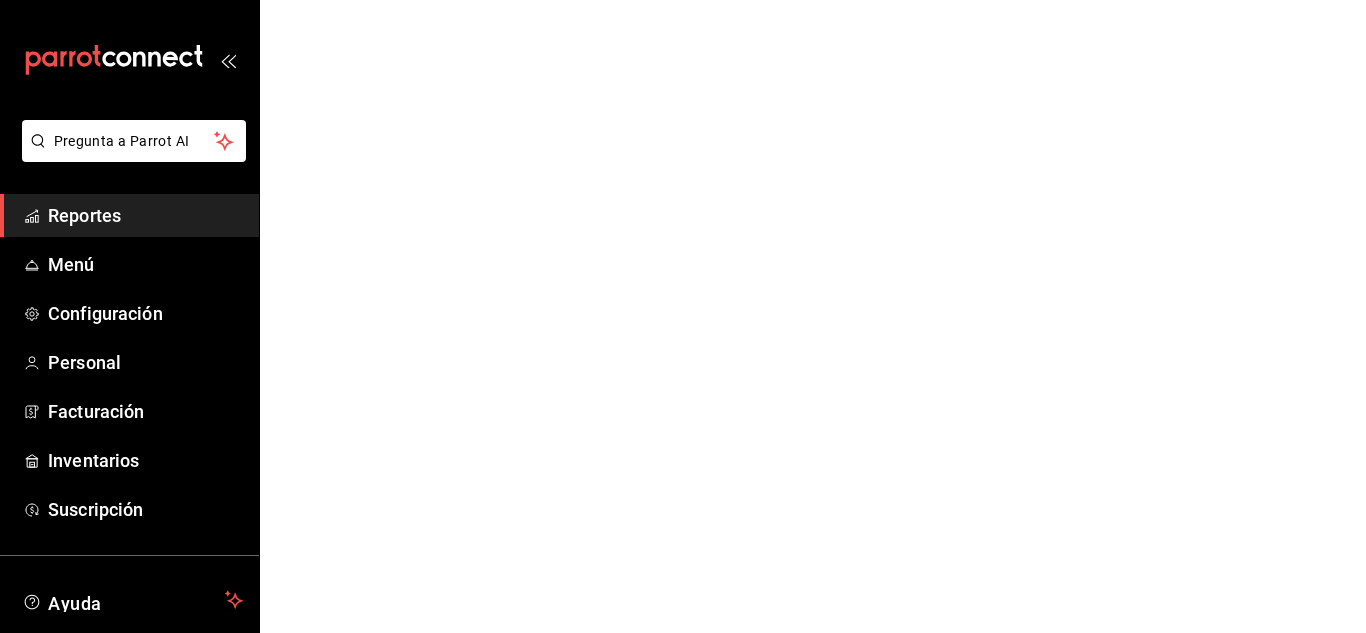 click on "Pregunta a Parrot AI Reportes   Menú   Configuración   Personal   Facturación   Inventarios   Suscripción   Ayuda Recomienda Parrot   [PERSON_NAME] [PERSON_NAME] [PERSON_NAME]   Sugerir nueva función   GANA 1 MES GRATIS EN TU SUSCRIPCIÓN AQUÍ ¿Recuerdas cómo empezó tu restaurante?
[DATE] puedes ayudar a un colega a tener el mismo cambio que tú viviste.
Recomienda Parrot directamente desde tu Portal Administrador.
Es fácil y rápido.
🎁 Por cada restaurante que se una, ganas 1 mes gratis. Ver video tutorial Ir a video Pregunta a Parrot AI Reportes   Menú   Configuración   Personal   Facturación   Inventarios   Suscripción   Ayuda Recomienda Parrot   [PERSON_NAME] [PERSON_NAME] [PERSON_NAME]   Sugerir nueva función   Visitar centro de ayuda [PHONE_NUMBER] [EMAIL_ADDRESS][DOMAIN_NAME] Visitar centro de ayuda [PHONE_NUMBER] [EMAIL_ADDRESS][DOMAIN_NAME]" at bounding box center (683, 0) 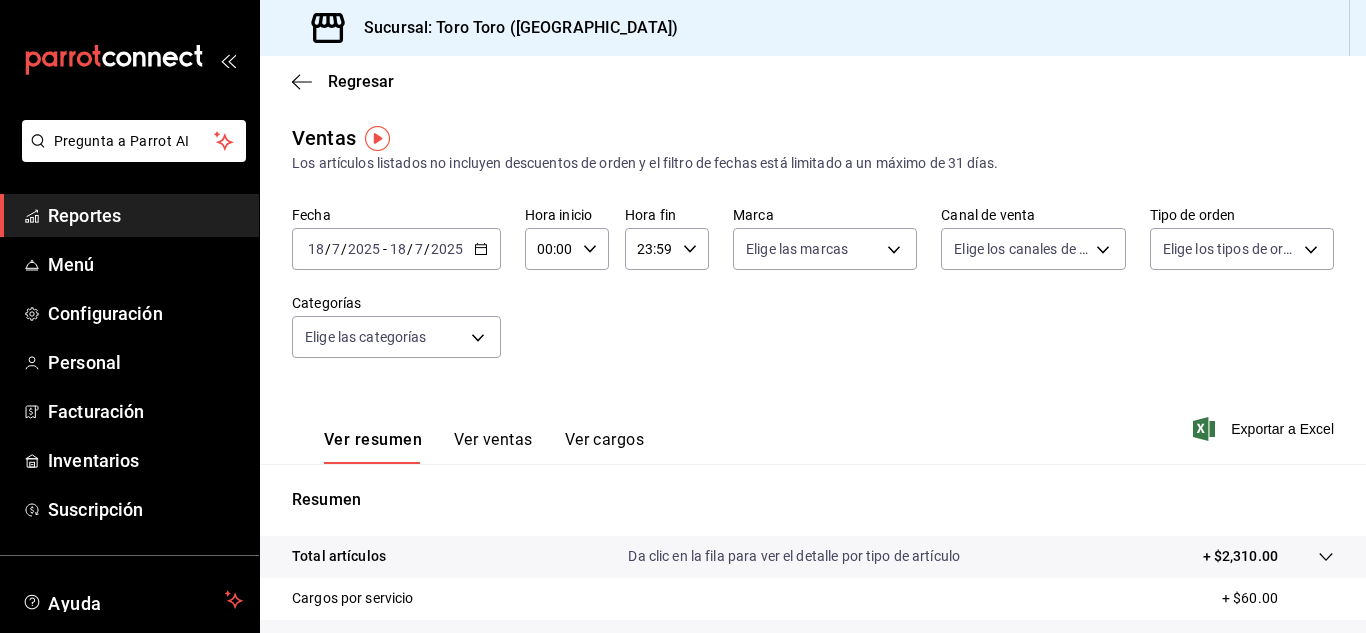 click 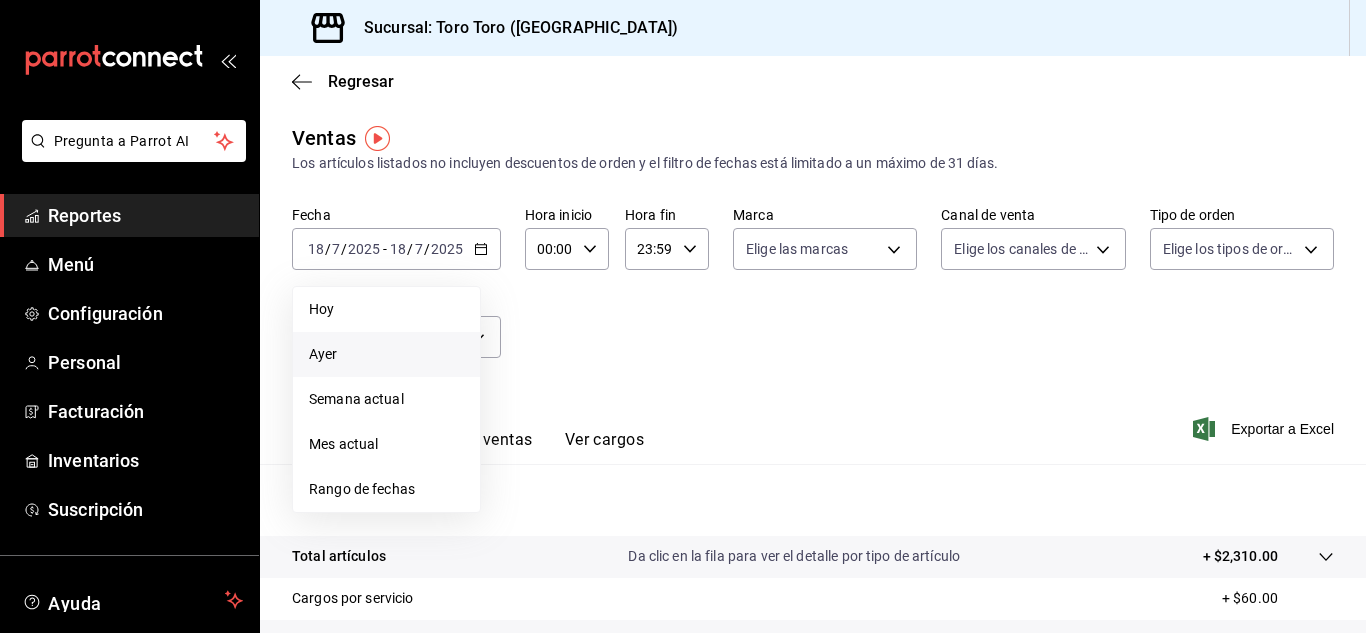click on "Ayer" at bounding box center (386, 354) 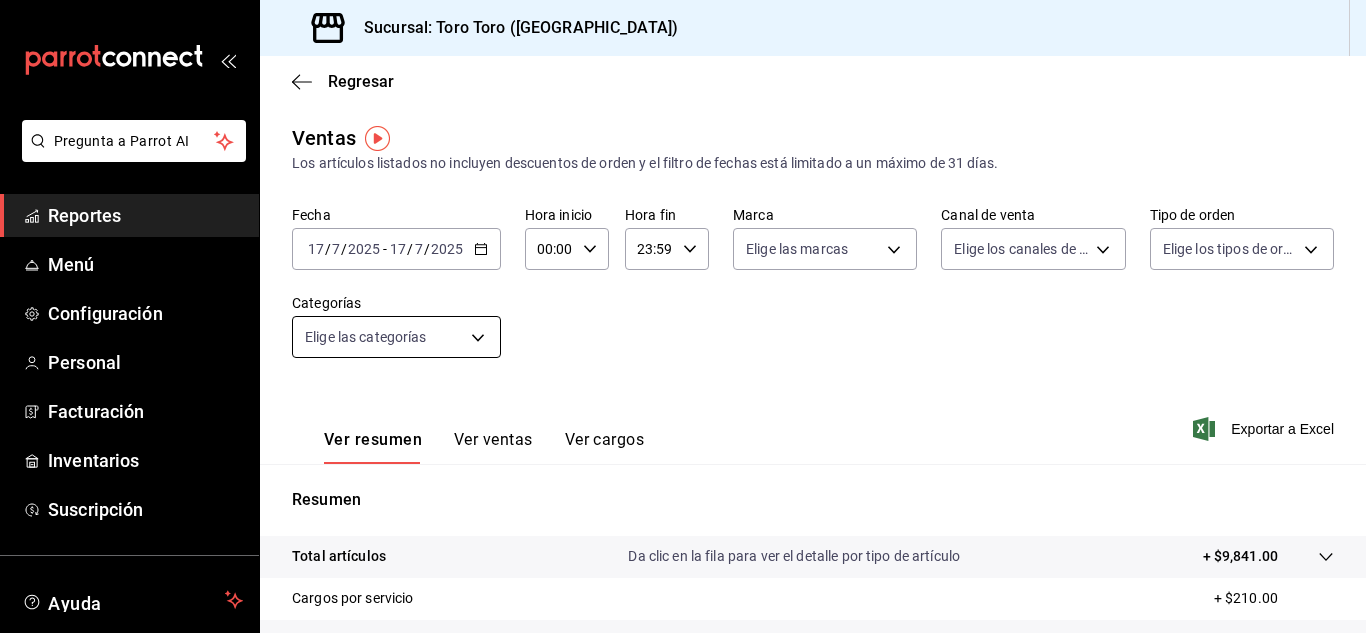 click on "Pregunta a Parrot AI Reportes   Menú   Configuración   Personal   Facturación   Inventarios   Suscripción   Ayuda Recomienda Parrot   [PERSON_NAME] [PERSON_NAME] [PERSON_NAME]   Sugerir nueva función   Sucursal: Toro Toro ([GEOGRAPHIC_DATA]) Regresar Ventas Los artículos listados no incluyen descuentos de orden y el filtro de fechas está limitado a un máximo de 31 días. Fecha [DATE] [DATE] - [DATE] [DATE] Hora inicio 00:00 Hora inicio Hora fin 23:59 Hora fin Marca Elige las marcas Canal de venta Elige los canales de venta Tipo de orden Elige los tipos de orden Categorías Elige las categorías Ver resumen Ver ventas Ver cargos Exportar a Excel Resumen Total artículos Da clic en la fila para ver el detalle por tipo de artículo + $9,841.00 Cargos por servicio + $210.00 Venta bruta = $10,051.00 Descuentos totales - $323.00 Certificados de regalo - $0.00 Venta total = $9,728.00 Impuestos - $1,341.79 Venta neta = $8,386.21 GANA 1 MES GRATIS EN TU SUSCRIPCIÓN AQUÍ Ver video tutorial Ir a video   Menú" at bounding box center [683, 316] 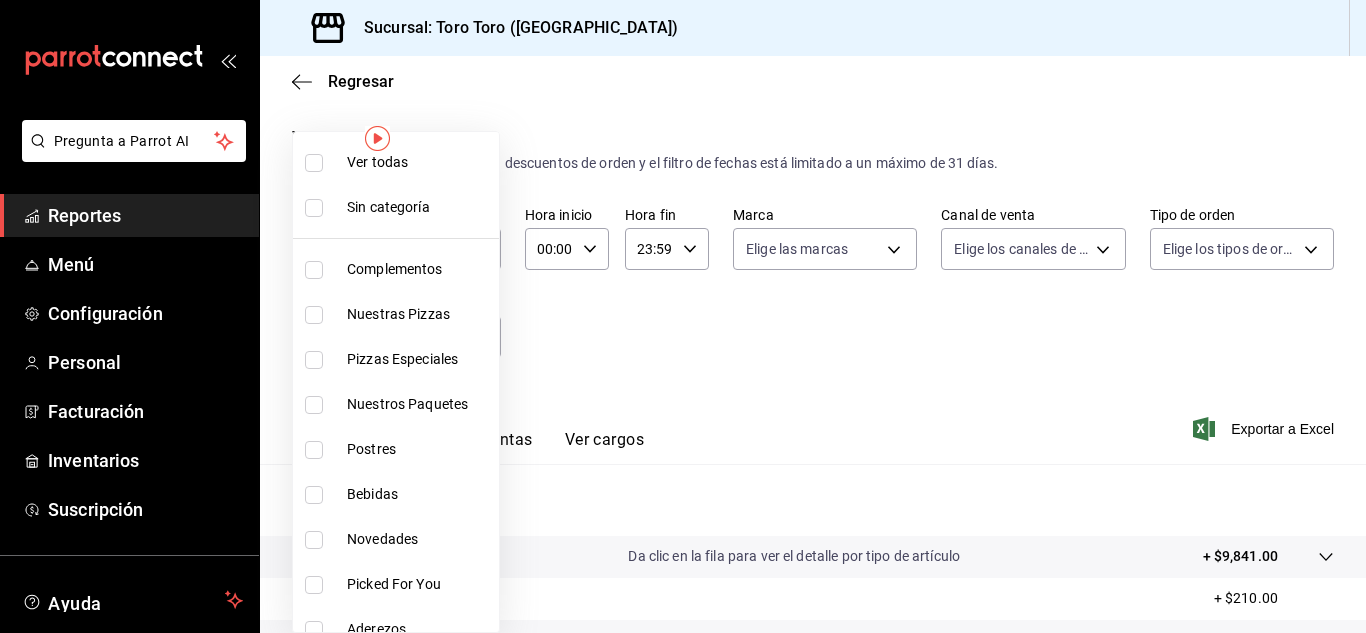 click at bounding box center [683, 316] 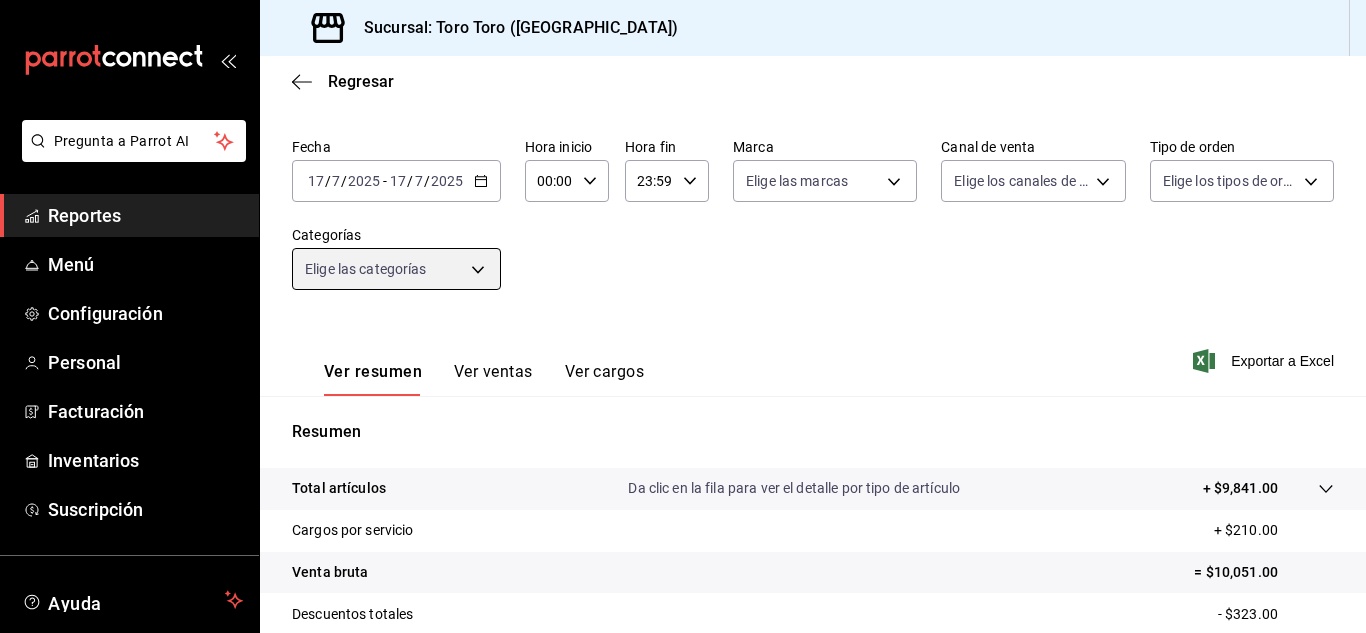 scroll, scrollTop: 100, scrollLeft: 0, axis: vertical 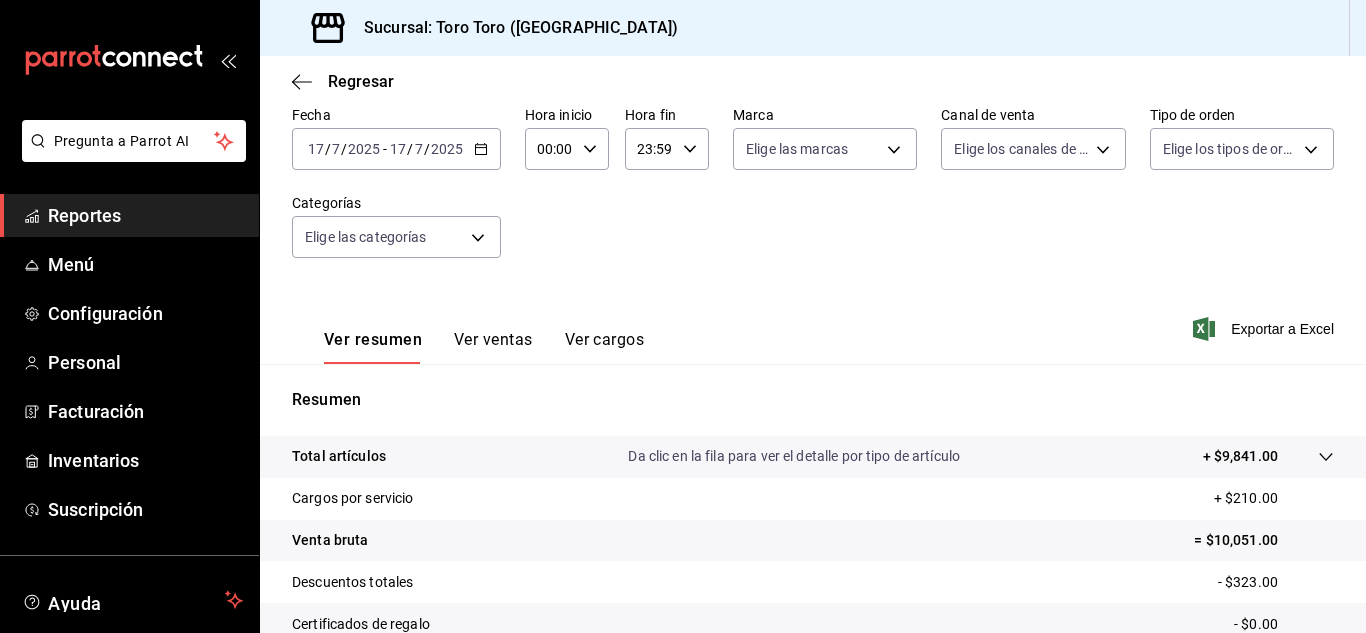 click on "Ver ventas" at bounding box center [493, 347] 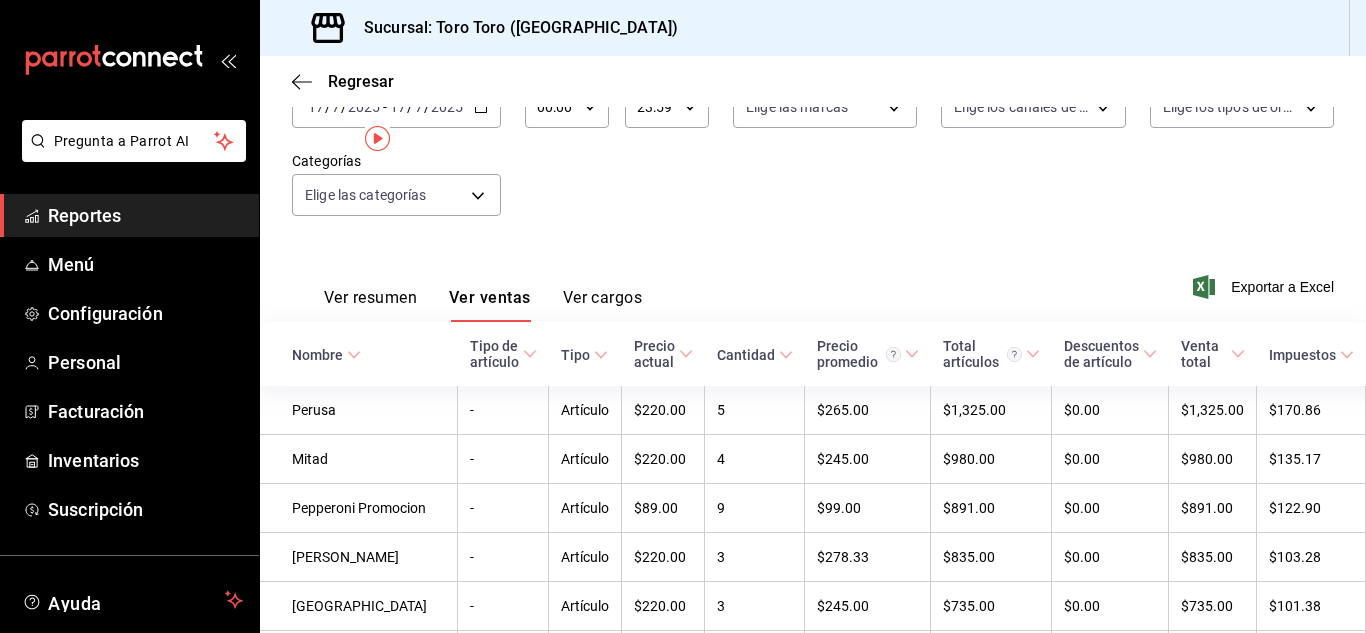 scroll, scrollTop: 0, scrollLeft: 0, axis: both 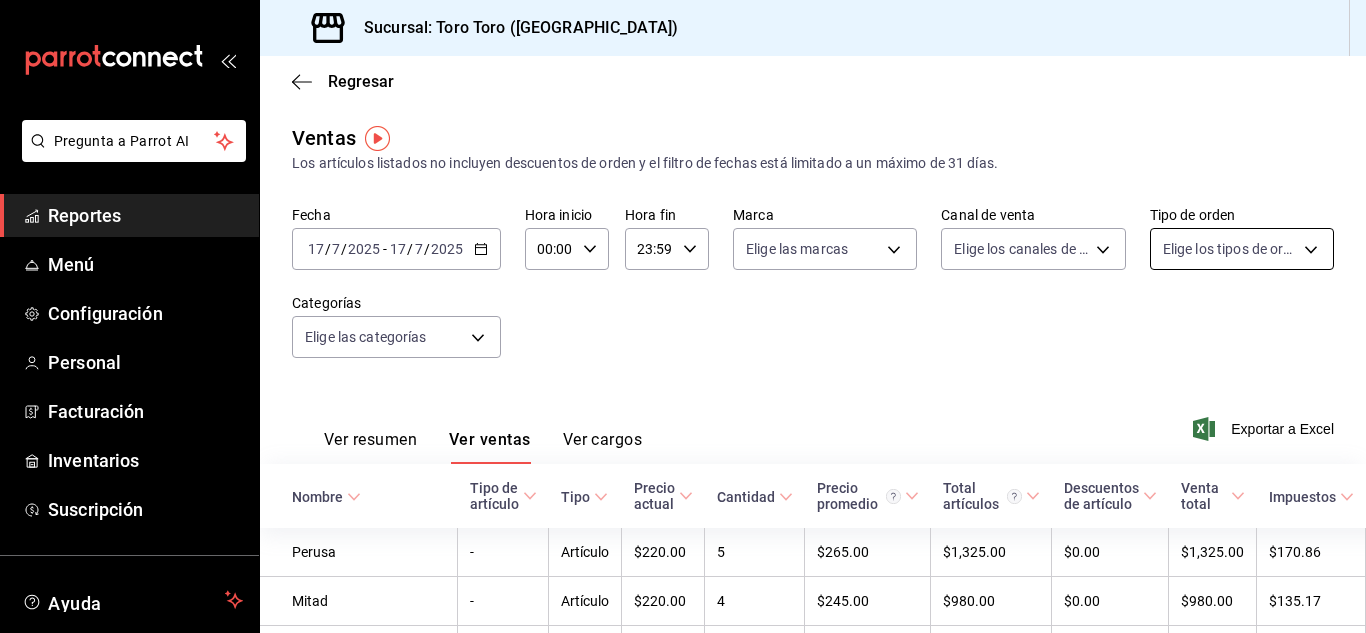 click on "Pregunta a Parrot AI Reportes   Menú   Configuración   Personal   Facturación   Inventarios   Suscripción   Ayuda Recomienda Parrot   [PERSON_NAME] [PERSON_NAME] [PERSON_NAME]   Sugerir nueva función   Sucursal: Toro Toro ([GEOGRAPHIC_DATA]) Regresar Ventas Los artículos listados no incluyen descuentos de orden y el filtro de fechas está limitado a un máximo de 31 días. Fecha [DATE] [DATE] - [DATE] [DATE] Hora inicio 00:00 Hora inicio Hora fin 23:59 Hora fin Marca Elige las marcas Canal de venta Elige los canales de venta Tipo de orden Elige los tipos de orden Categorías Elige las categorías Ver resumen Ver ventas Ver cargos Exportar a Excel Nombre Tipo de artículo Tipo Precio actual Cantidad Precio promedio   Total artículos   Descuentos de artículo Venta total Impuestos Venta neta Perusa - Artículo $220.00 5 $265.00 $1,325.00 $0.00 $1,325.00 $170.86 $1,154.14 Mitad - Artículo $220.00 4 $245.00 $980.00 $0.00 $980.00 $135.17 $844.83 Pepperoni Promocion - Artículo $89.00 9 $99.00 $891.00 - 3" at bounding box center (683, 316) 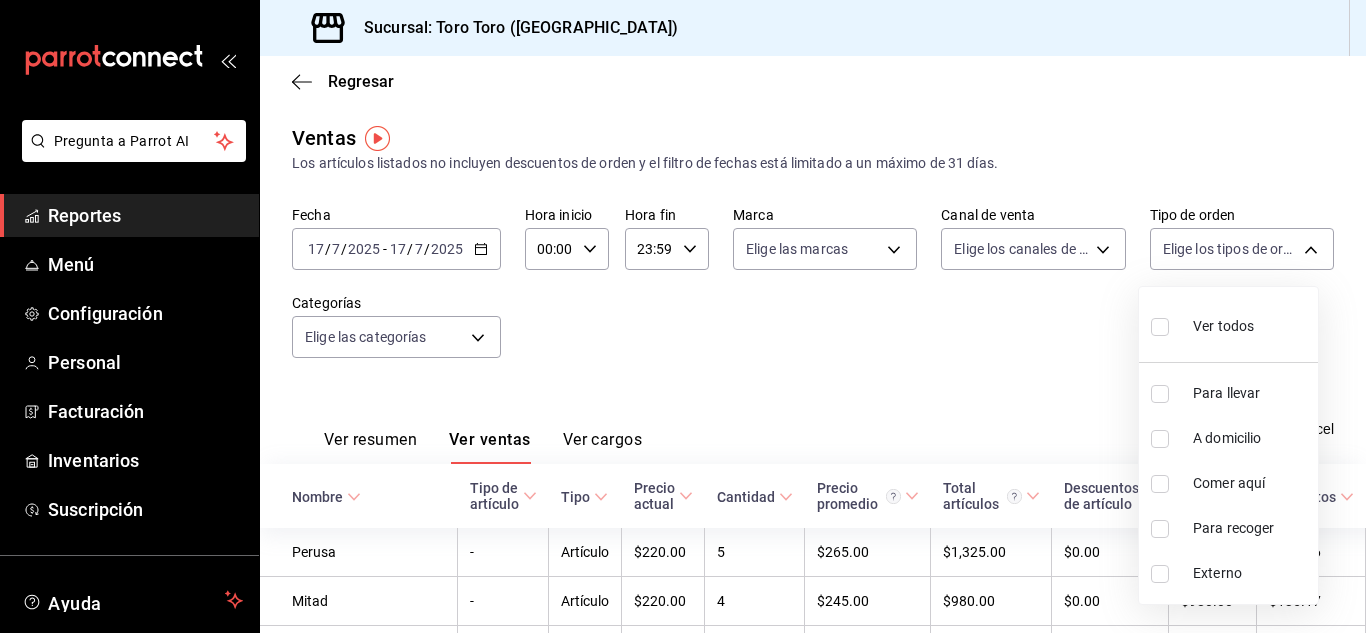 click at bounding box center (1160, 484) 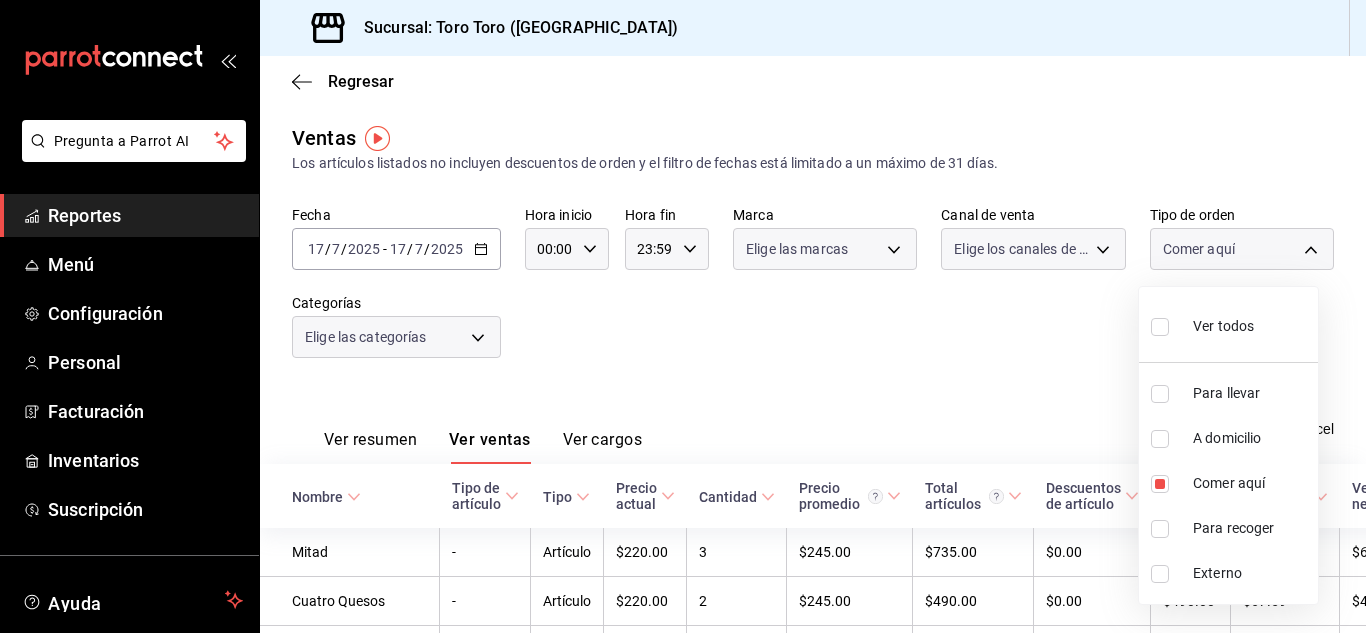 click at bounding box center [683, 316] 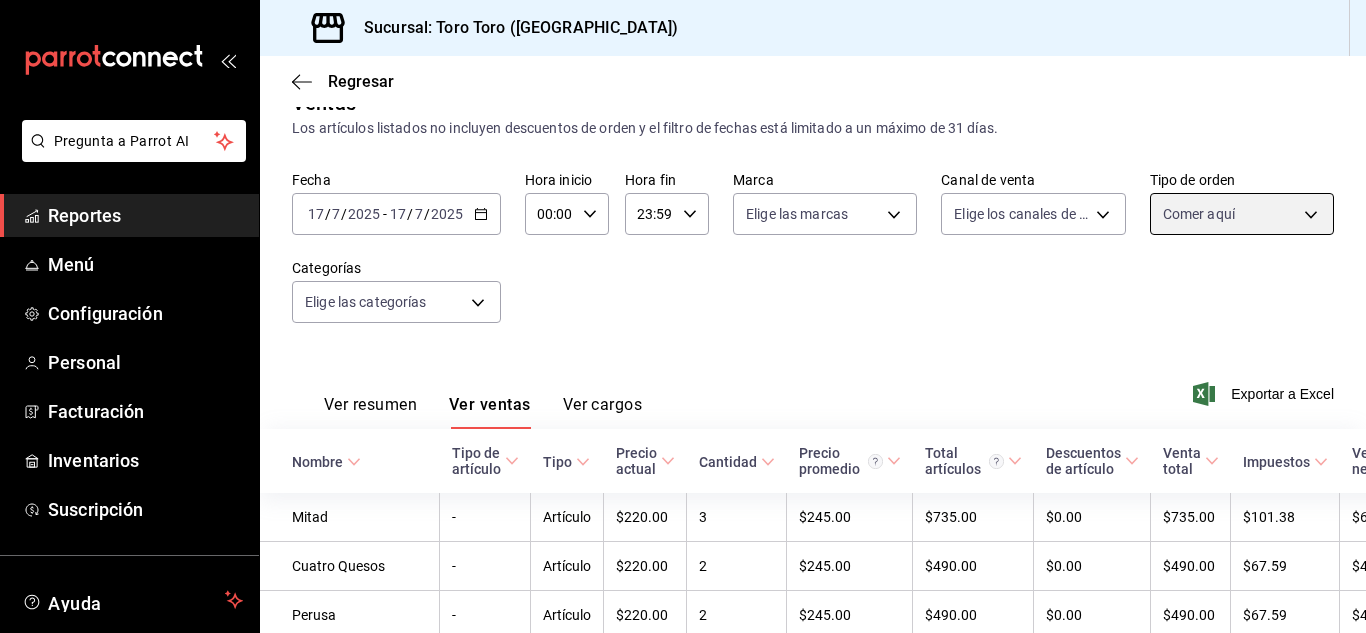 scroll, scrollTop: 0, scrollLeft: 0, axis: both 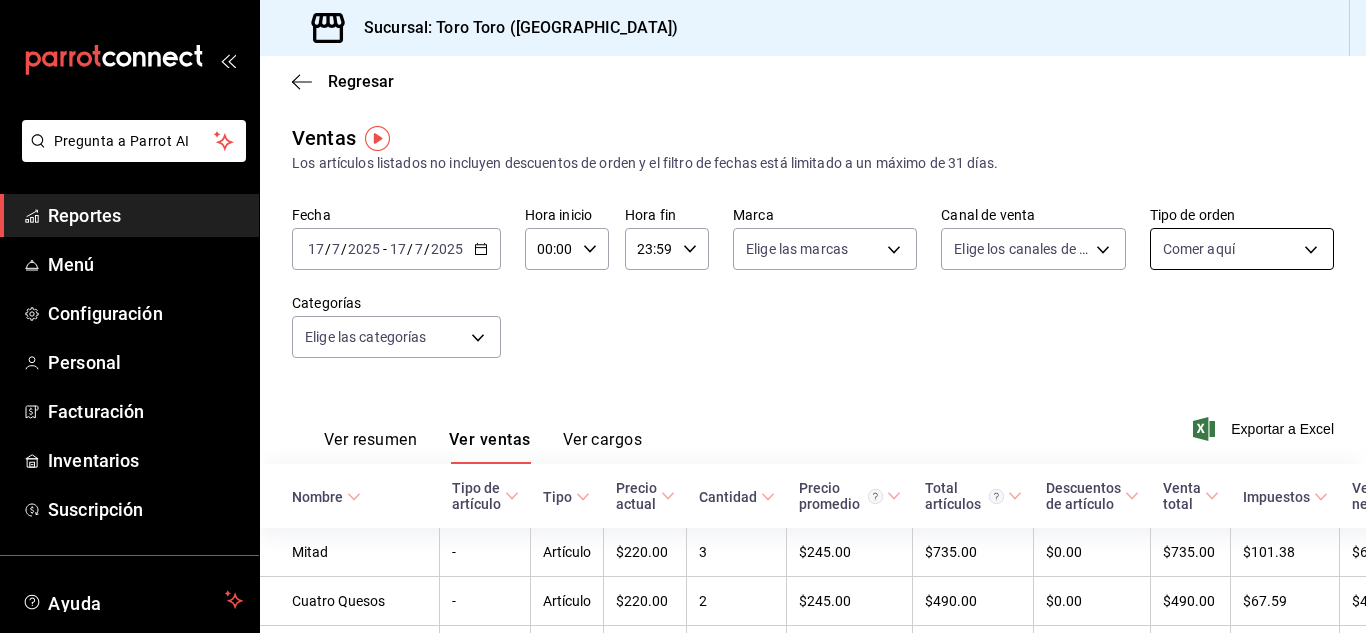 click on "Pregunta a Parrot AI Reportes   Menú   Configuración   Personal   Facturación   Inventarios   Suscripción   Ayuda Recomienda Parrot   [PERSON_NAME] [PERSON_NAME] [PERSON_NAME]   Sugerir nueva función   Sucursal: Toro Toro ([GEOGRAPHIC_DATA]) Regresar Ventas Los artículos listados no incluyen descuentos de orden y el filtro de fechas está limitado a un máximo de 31 días. Fecha [DATE] [DATE] - [DATE] [DATE] Hora inicio 00:00 Hora inicio Hora fin 23:59 Hora fin Marca Elige las marcas Canal de venta Elige los canales de venta Tipo de orden Comer aquí 6c9ac38a-6f7a-4fff-bdb9-60f172351bd2 Categorías Elige las categorías Ver resumen Ver ventas Ver cargos Exportar a Excel Nombre Tipo de artículo Tipo Precio actual Cantidad Precio promedio   Total artículos   Descuentos de artículo Venta total Impuestos Venta neta Mitad - Artículo $220.00 3 $245.00 $735.00 $0.00 $735.00 $101.38 $633.62 Cuatro Quesos - Artículo $220.00 2 $245.00 $490.00 $0.00 $490.00 $67.59 $422.41 Perusa - Artículo $220.00 2 $245.00" at bounding box center (683, 316) 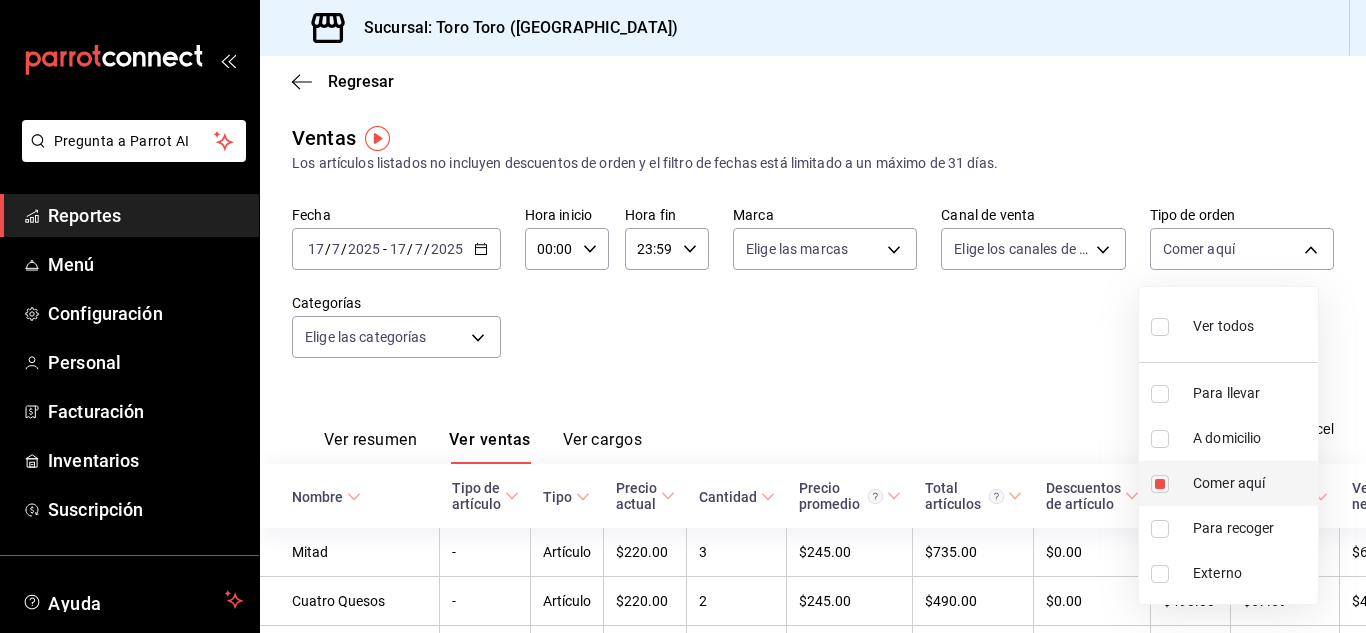 click at bounding box center [1160, 484] 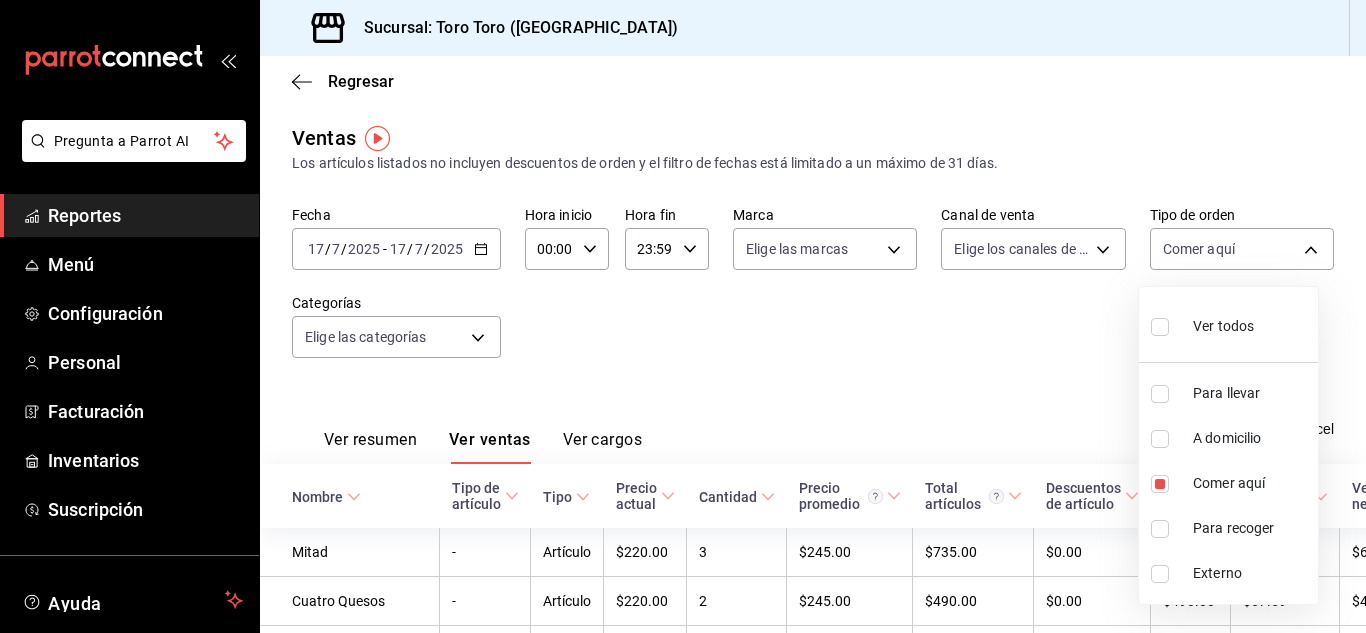 type 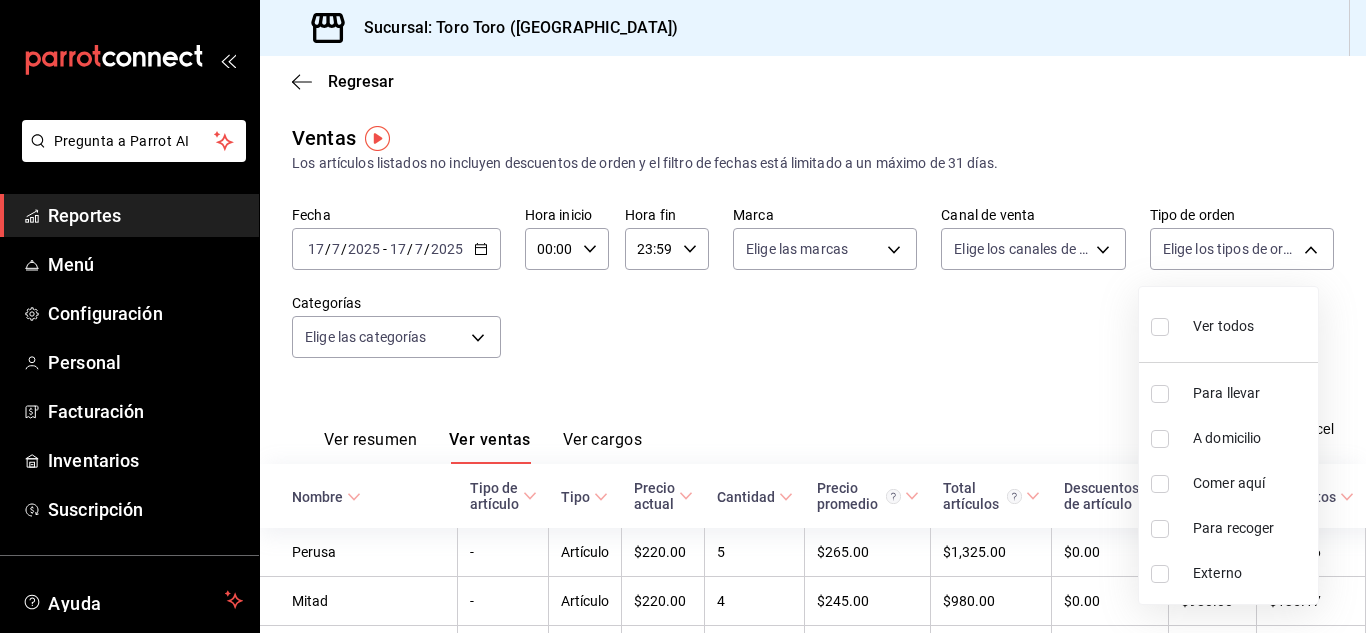 click at bounding box center [683, 316] 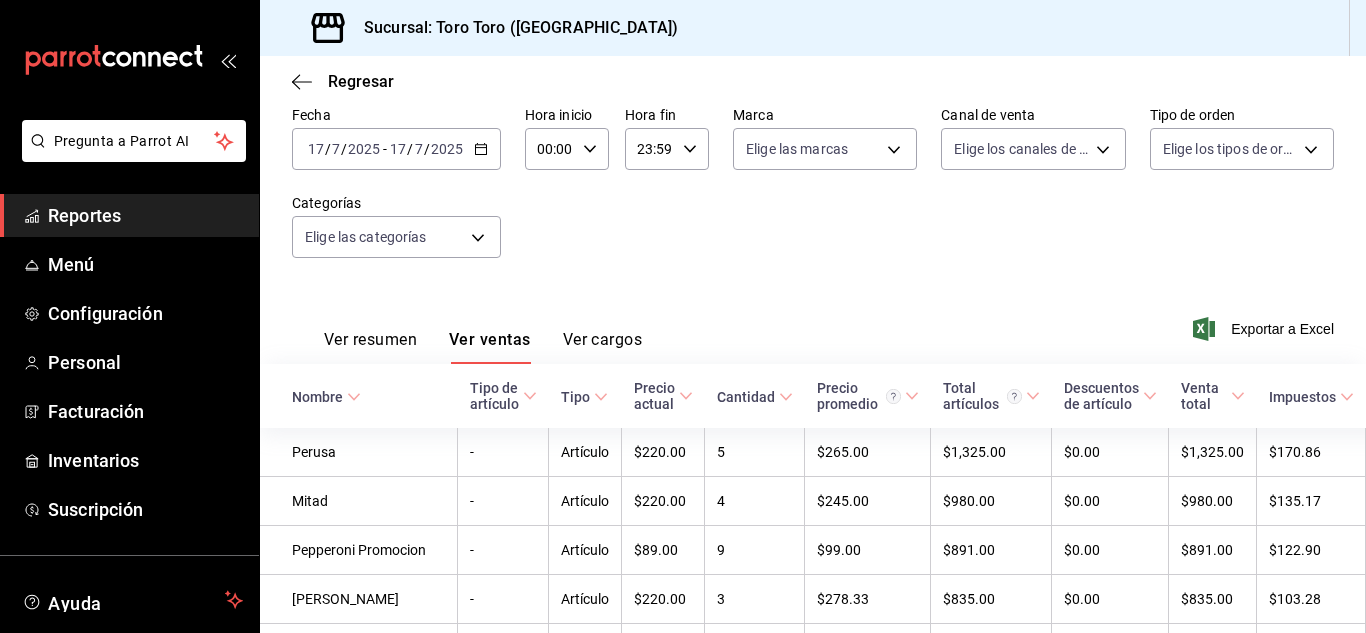 scroll, scrollTop: 0, scrollLeft: 0, axis: both 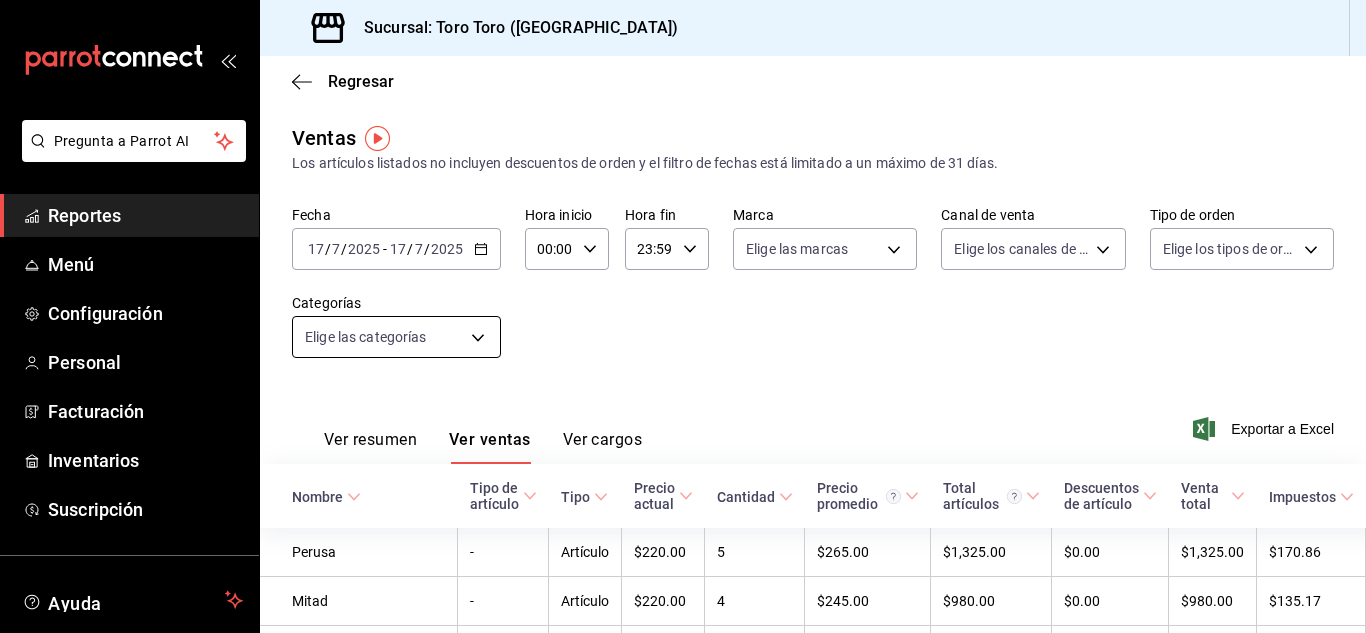 click on "Pregunta a Parrot AI Reportes   Menú   Configuración   Personal   Facturación   Inventarios   Suscripción   Ayuda Recomienda Parrot   [PERSON_NAME] [PERSON_NAME] [PERSON_NAME]   Sugerir nueva función   Sucursal: Toro Toro ([GEOGRAPHIC_DATA]) Regresar Ventas Los artículos listados no incluyen descuentos de orden y el filtro de fechas está limitado a un máximo de 31 días. Fecha [DATE] [DATE] - [DATE] [DATE] Hora inicio 00:00 Hora inicio Hora fin 23:59 Hora fin Marca Elige las marcas Canal de venta Elige los canales de venta Tipo de orden Elige los tipos de orden Categorías Elige las categorías Ver resumen Ver ventas Ver cargos Exportar a Excel Nombre Tipo de artículo Tipo Precio actual Cantidad Precio promedio   Total artículos   Descuentos de artículo Venta total Impuestos Venta neta Perusa - Artículo $220.00 5 $265.00 $1,325.00 $0.00 $1,325.00 $170.86 $1,154.14 Mitad - Artículo $220.00 4 $245.00 $980.00 $0.00 $980.00 $135.17 $844.83 Pepperoni Promocion - Artículo $89.00 9 $99.00 $891.00 - 3" at bounding box center [683, 316] 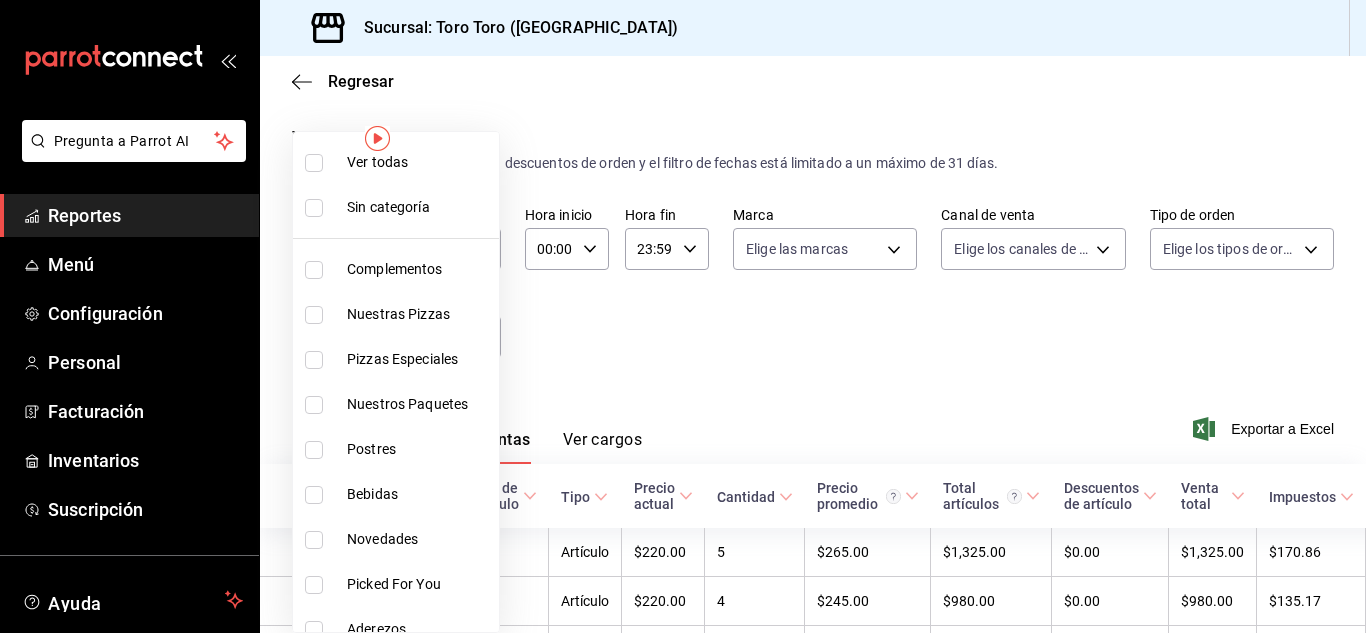 click at bounding box center [314, 495] 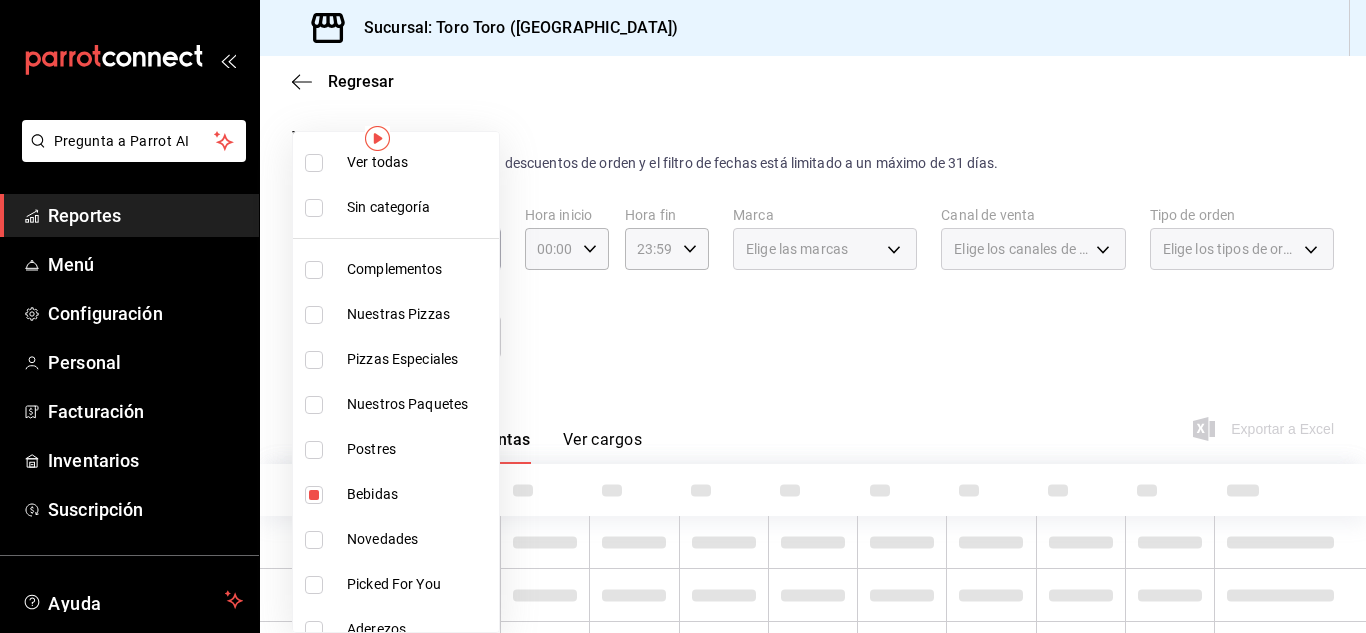 click at bounding box center (683, 316) 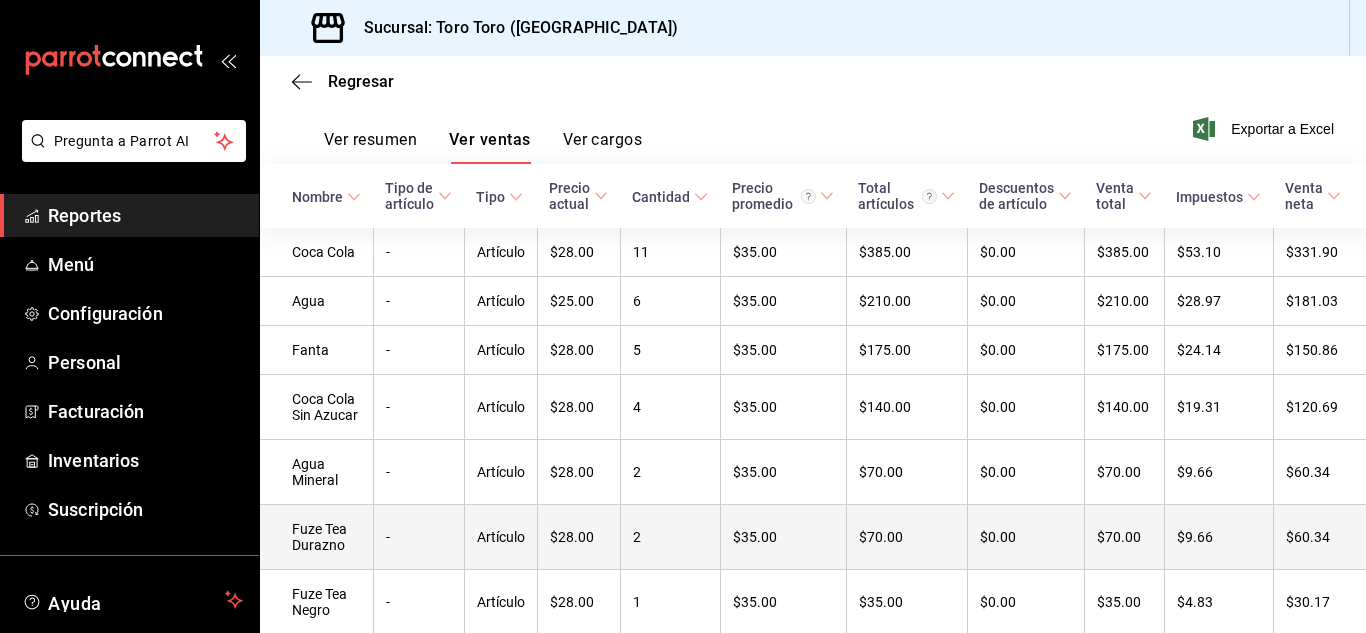 scroll, scrollTop: 402, scrollLeft: 0, axis: vertical 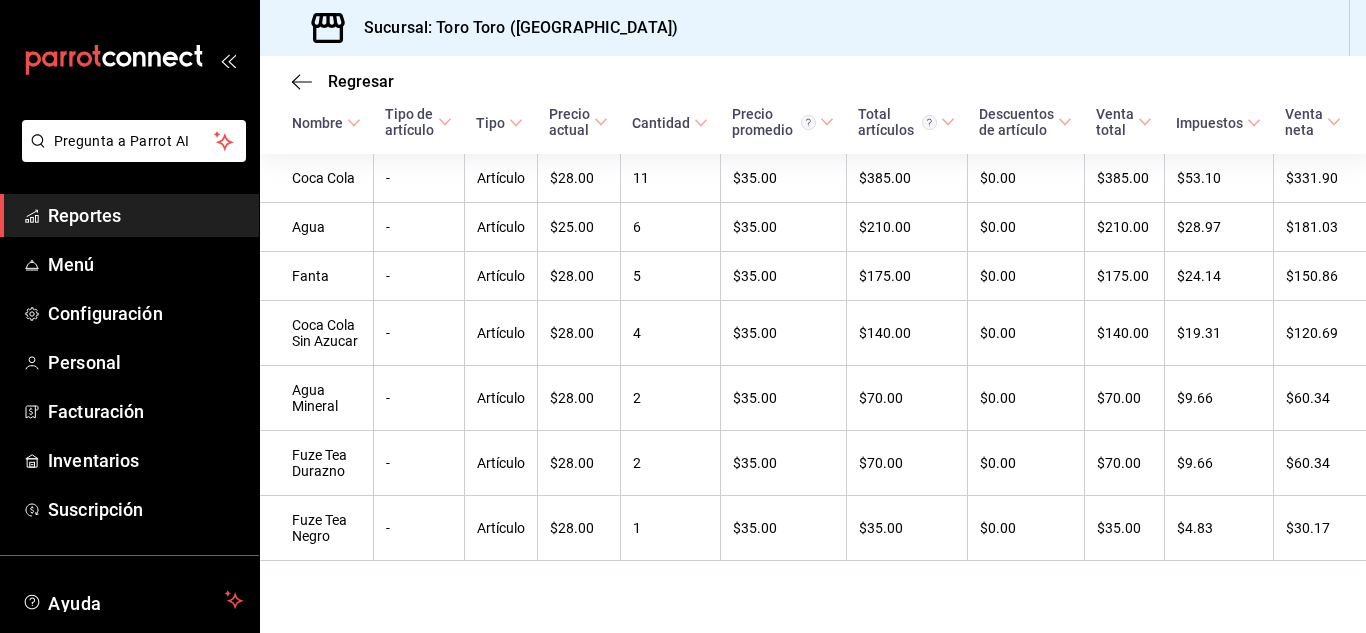 click 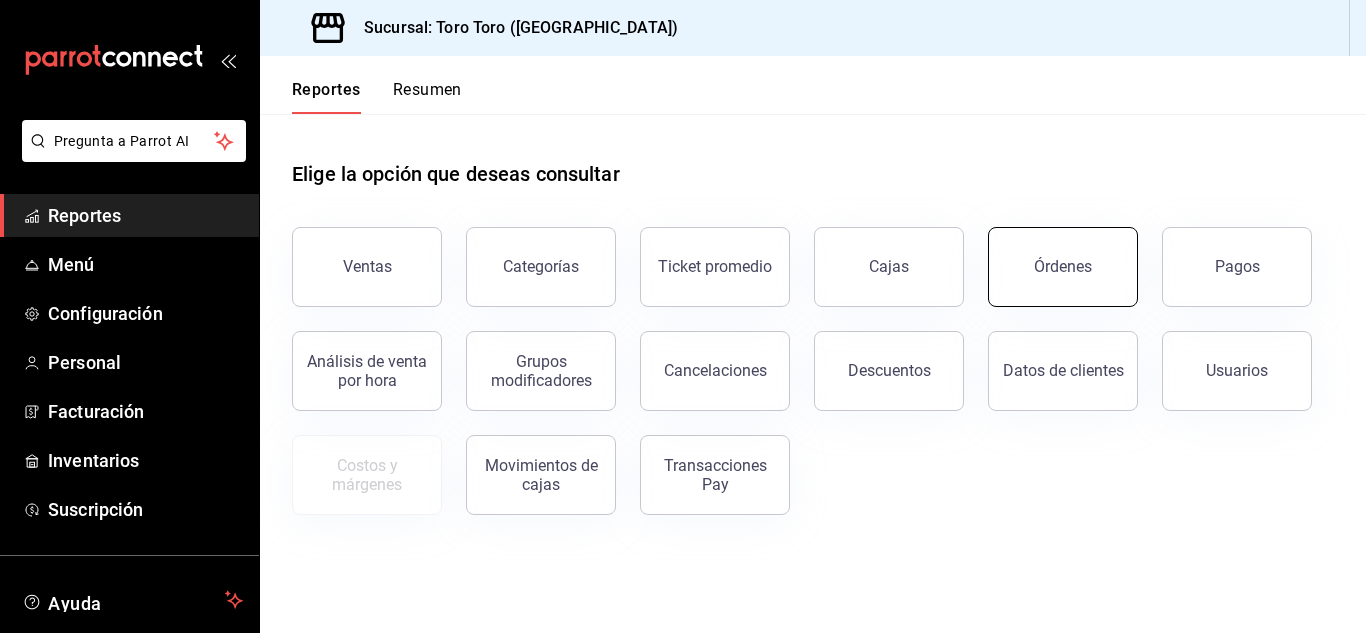 click on "Órdenes" at bounding box center [1063, 266] 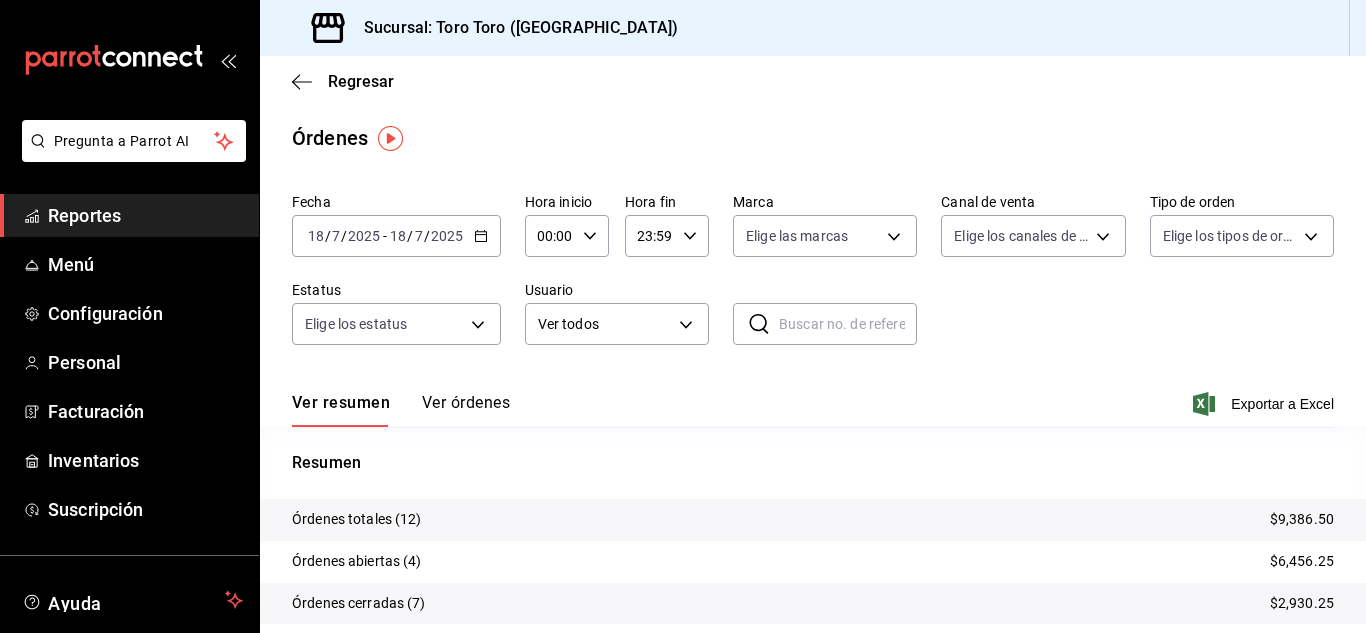 scroll, scrollTop: 100, scrollLeft: 0, axis: vertical 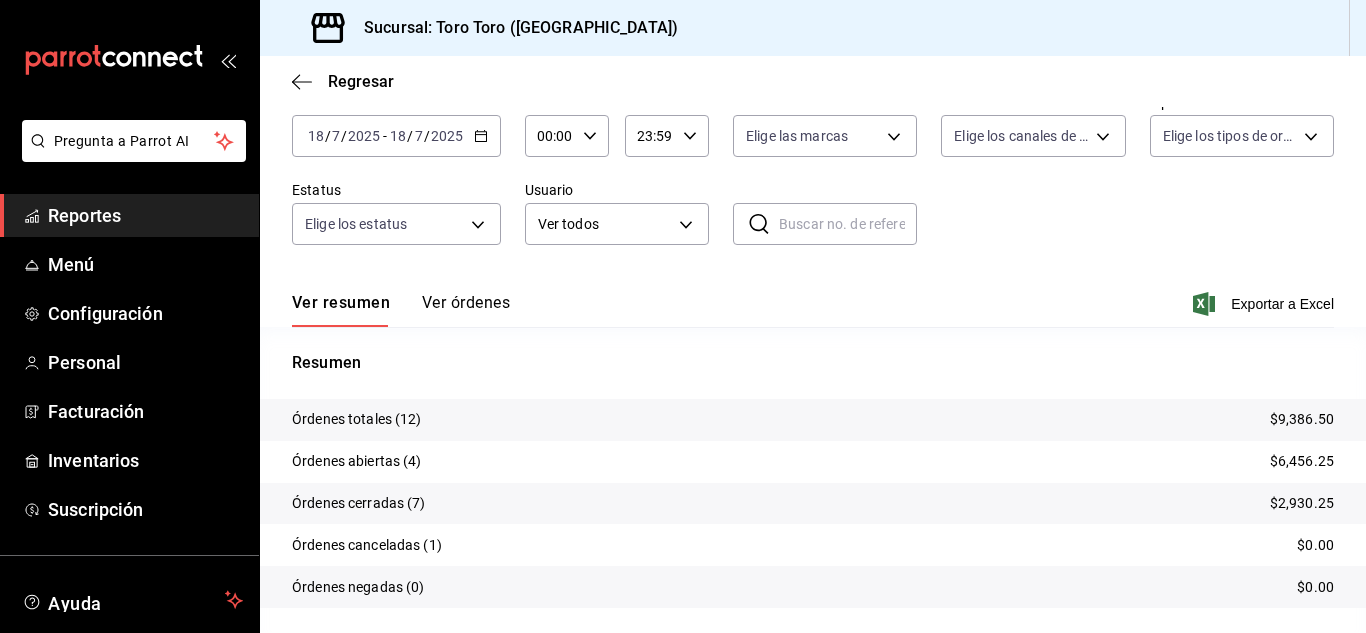 click on "Reportes" at bounding box center [145, 215] 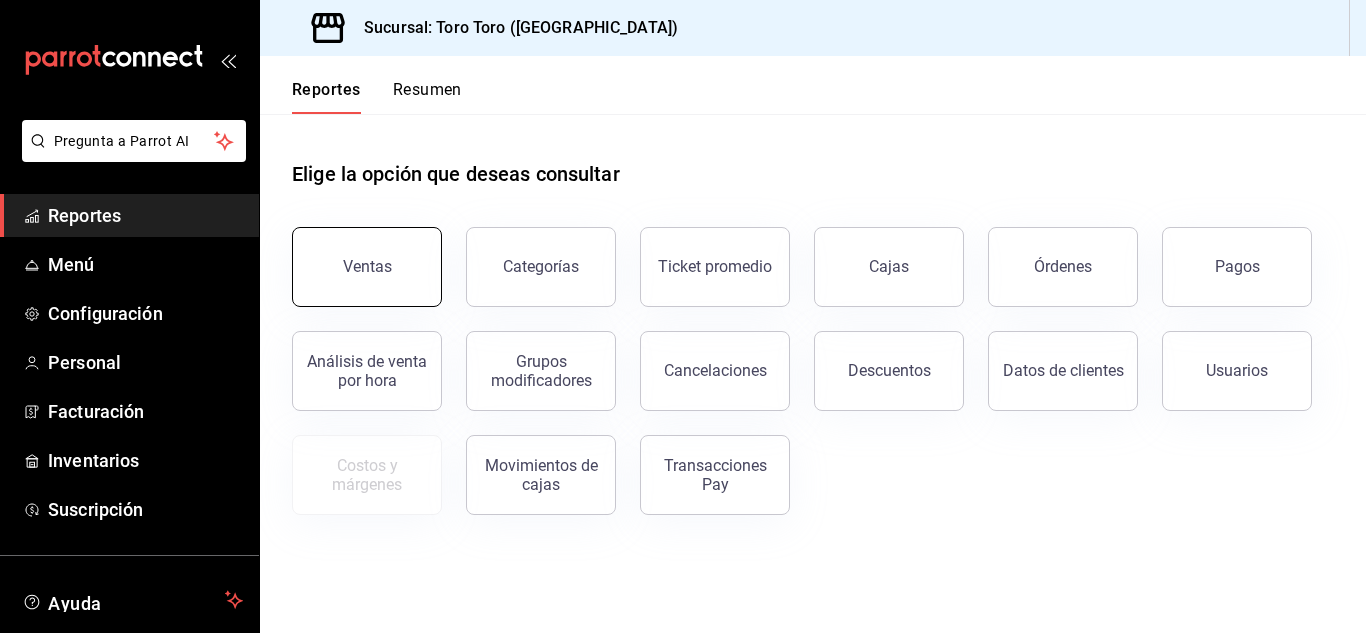 click on "Ventas" at bounding box center (367, 267) 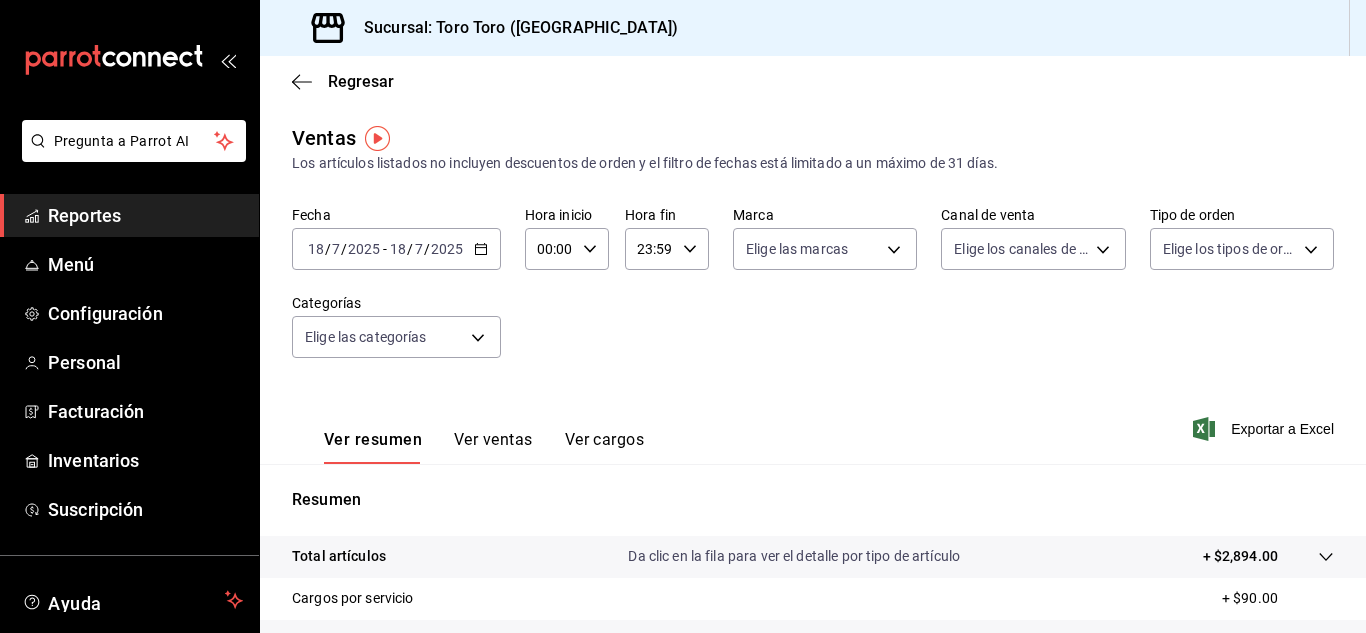click on "Ver cargos" at bounding box center (605, 447) 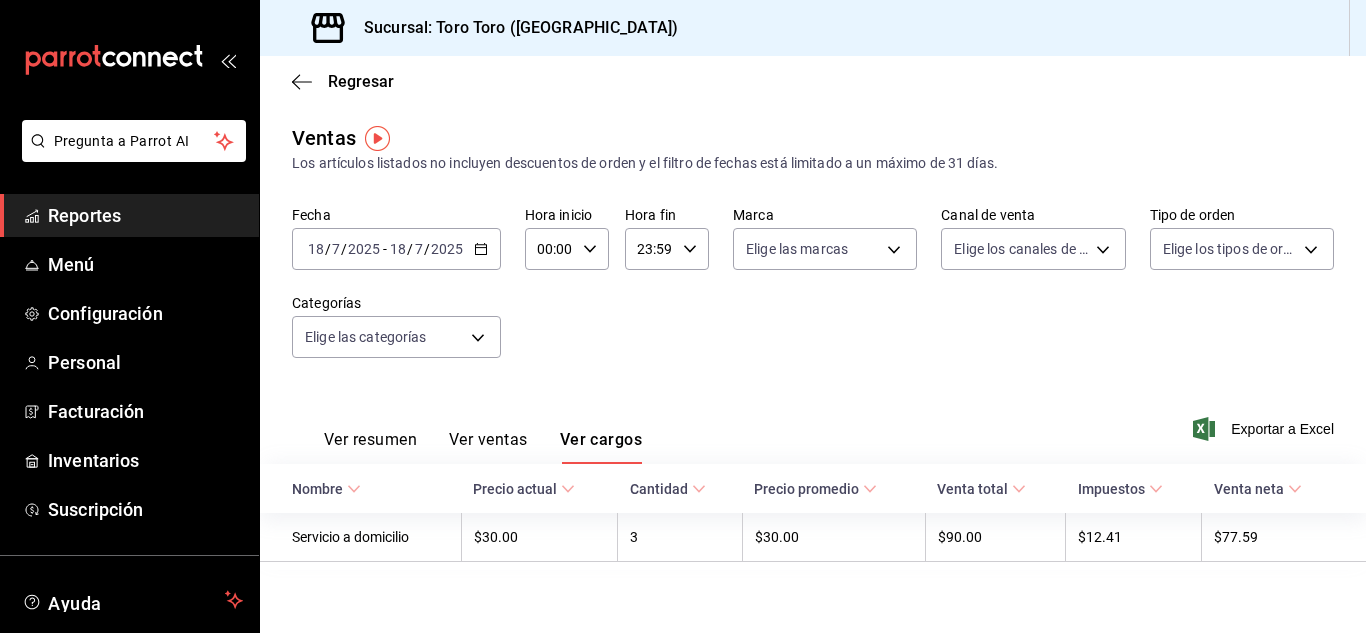 click on "Reportes" at bounding box center [145, 215] 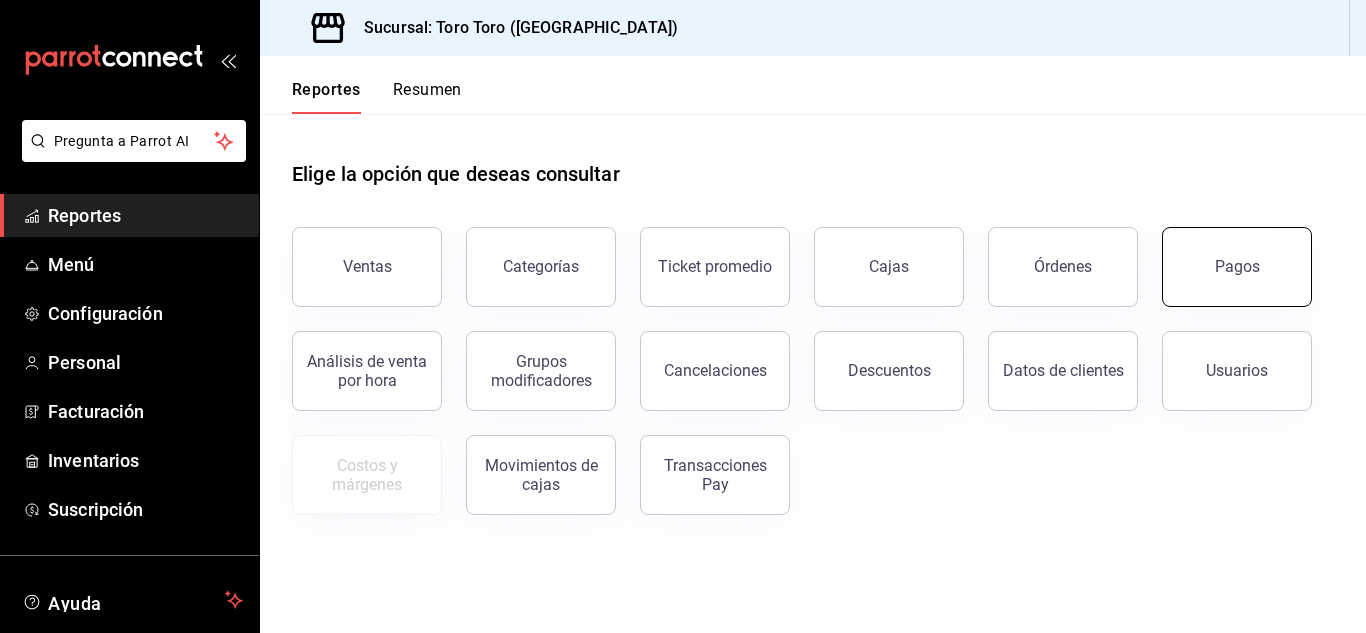 click on "Pagos" at bounding box center (1237, 267) 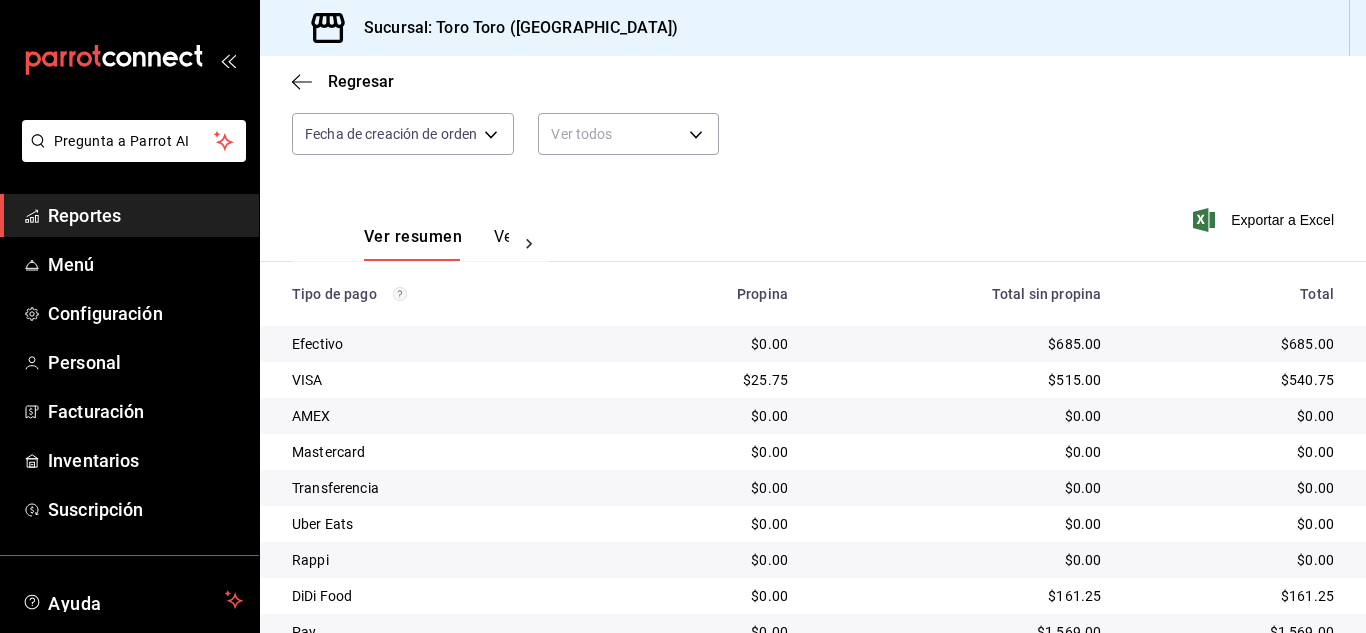 scroll, scrollTop: 286, scrollLeft: 0, axis: vertical 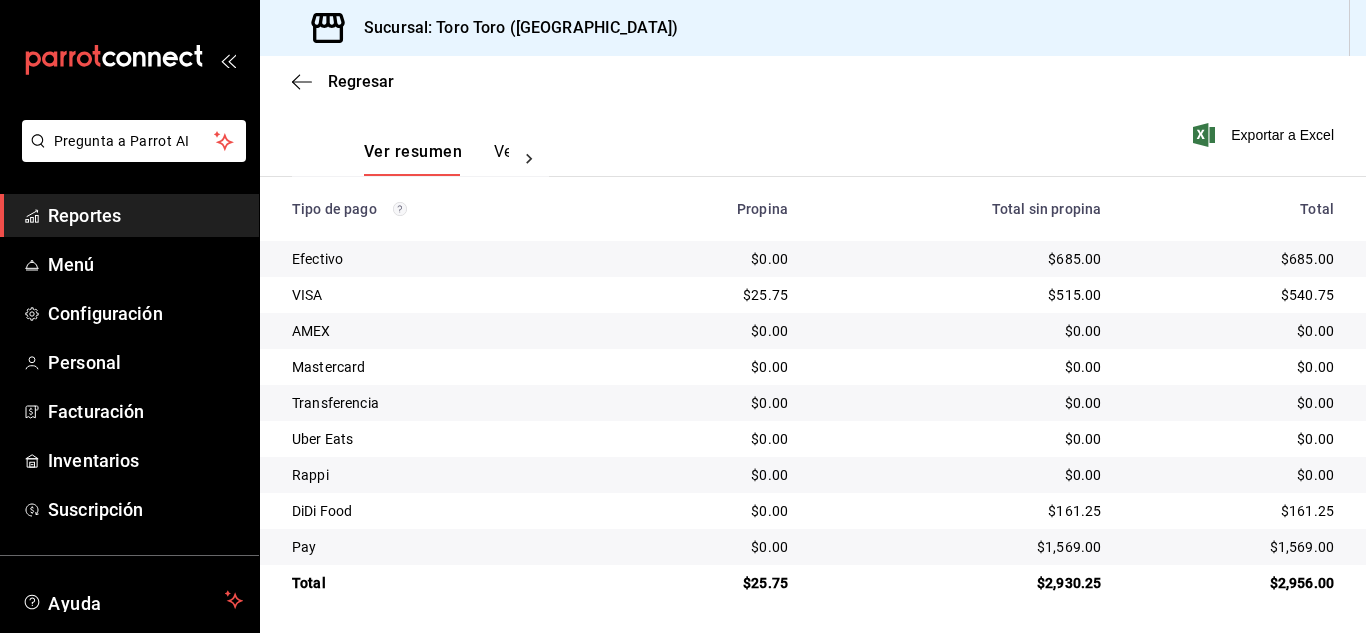 click on "Reportes" at bounding box center [145, 215] 